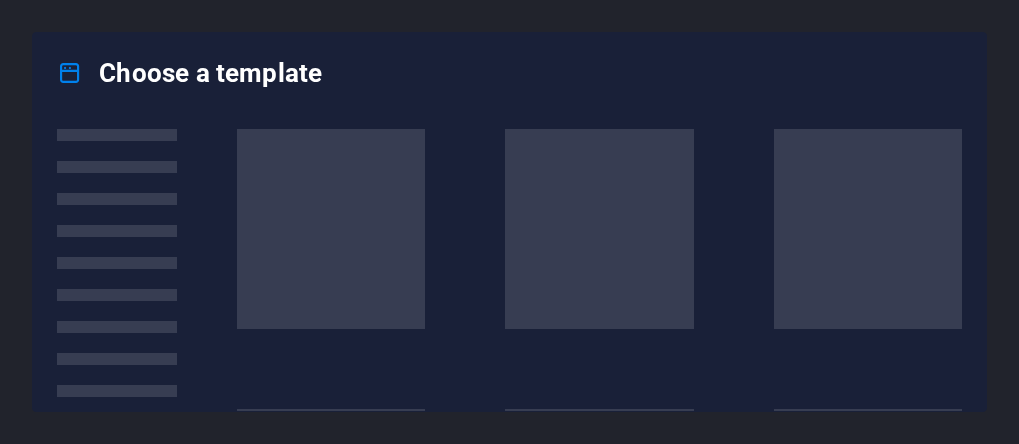 scroll, scrollTop: 0, scrollLeft: 0, axis: both 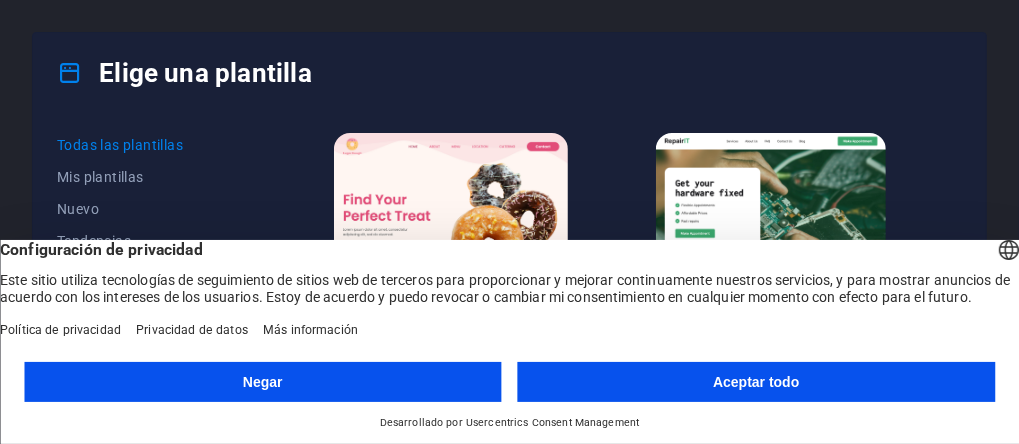 click on "Aceptar todo" at bounding box center (757, 382) 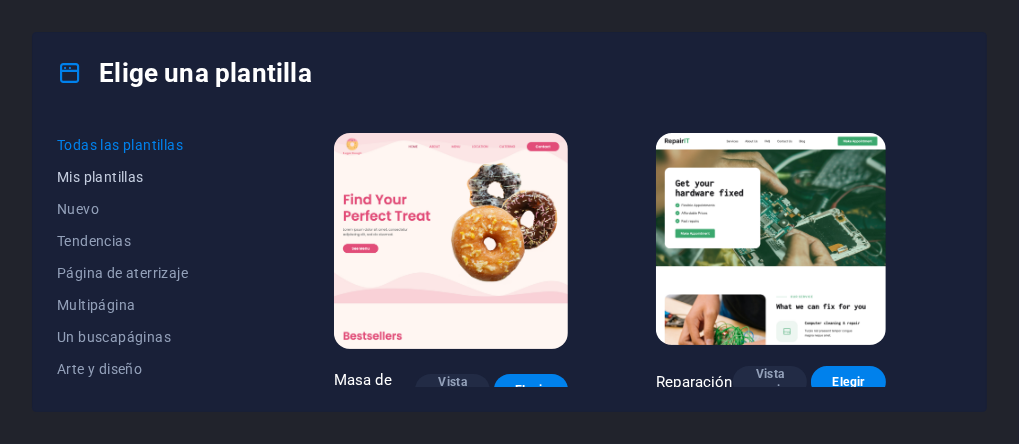 click on "Mis plantillas" at bounding box center (151, 177) 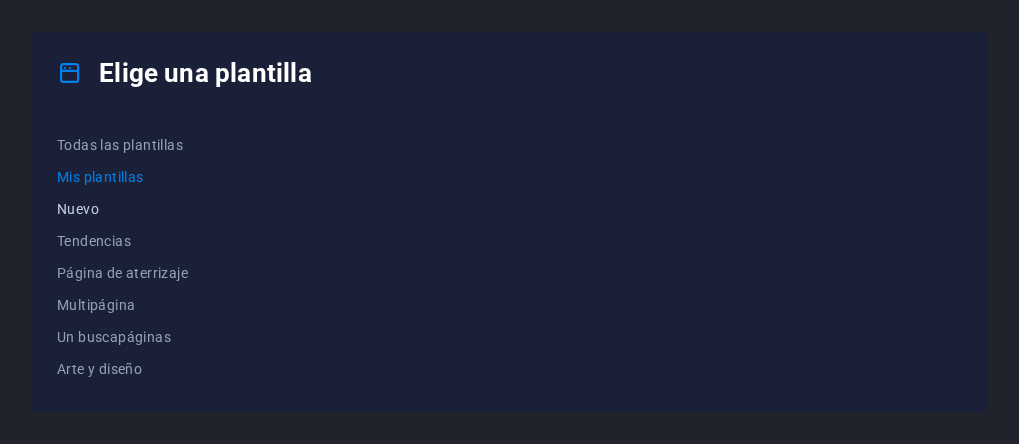 click on "Nuevo" at bounding box center (151, 209) 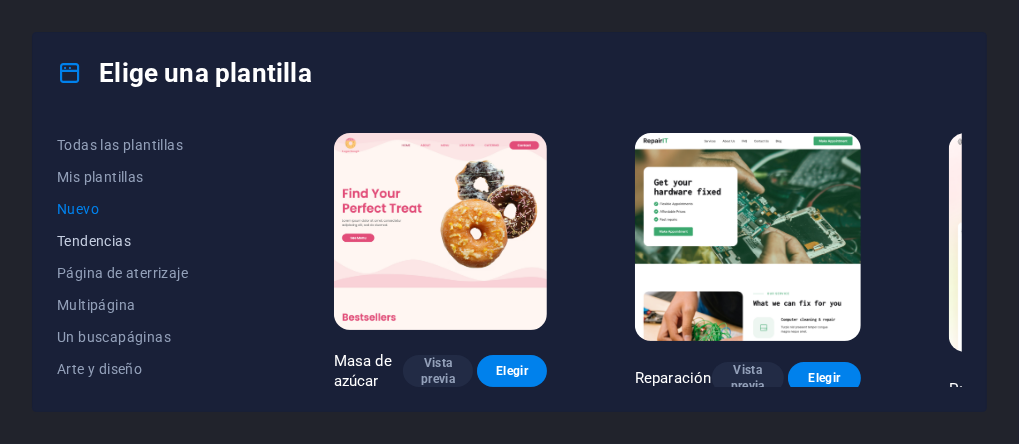 click on "Tendencias" at bounding box center (151, 241) 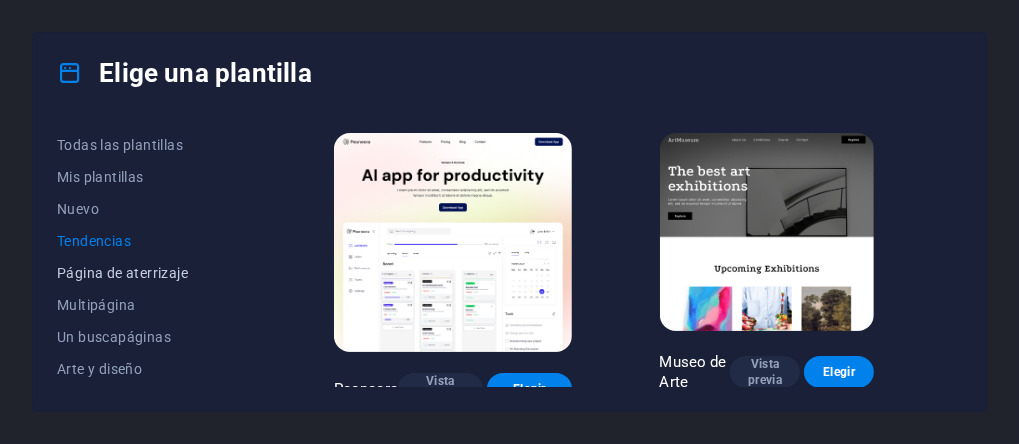 click on "Página de aterrizaje" at bounding box center (151, 273) 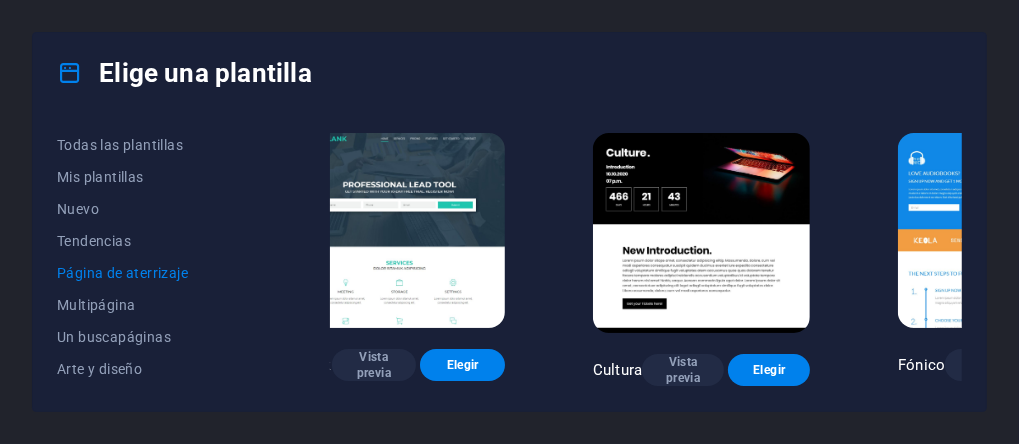 scroll, scrollTop: 0, scrollLeft: 0, axis: both 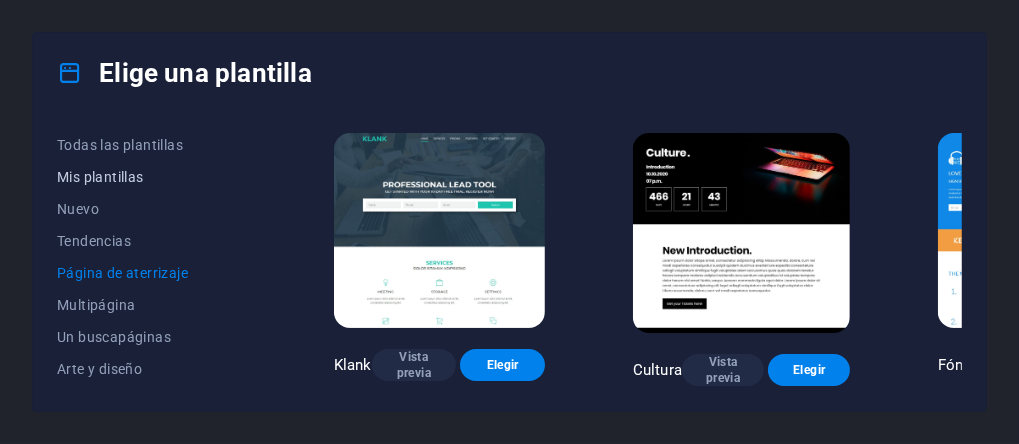 click on "Mis plantillas" at bounding box center [151, 177] 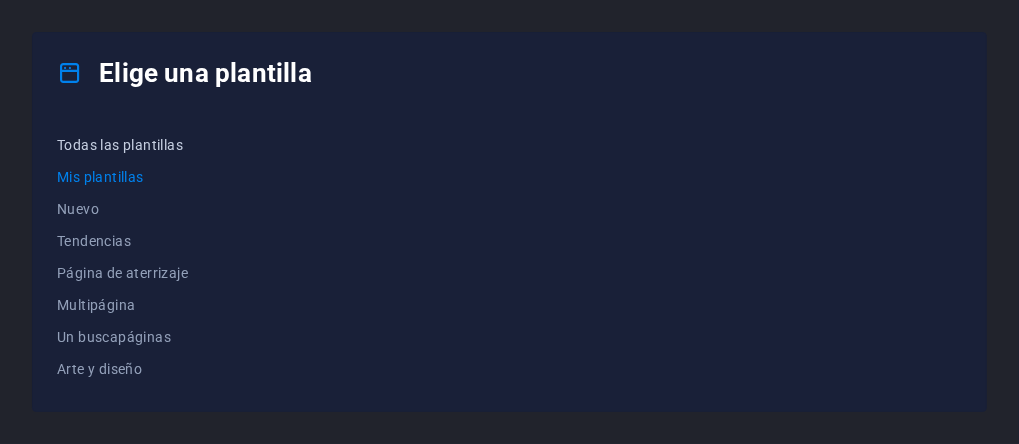 click on "Todas las plantillas" at bounding box center (151, 145) 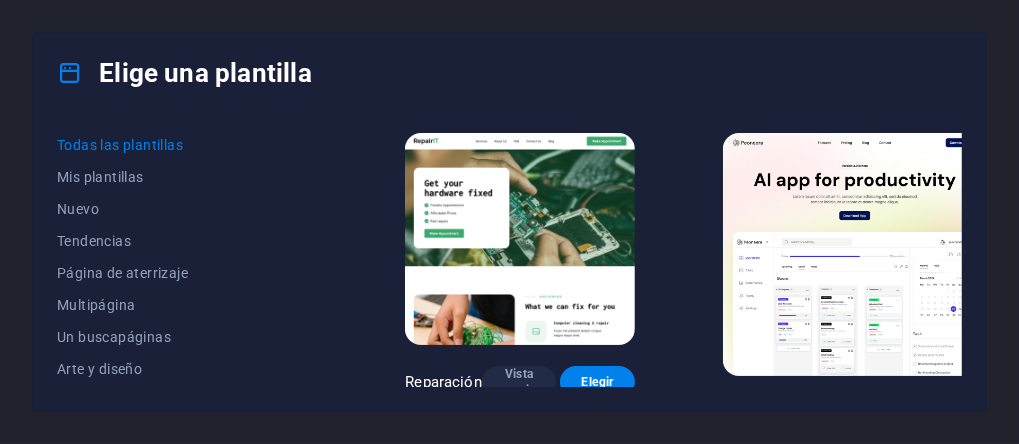 scroll, scrollTop: 0, scrollLeft: 289, axis: horizontal 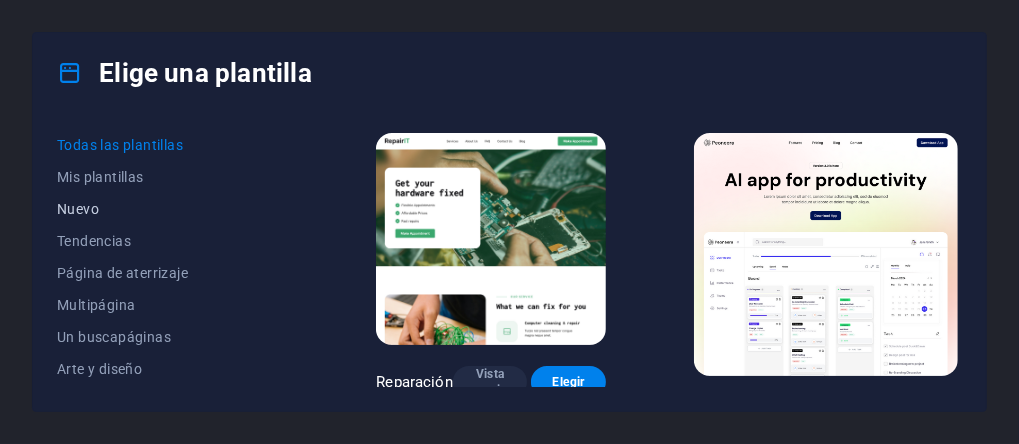 click on "Nuevo" at bounding box center [151, 209] 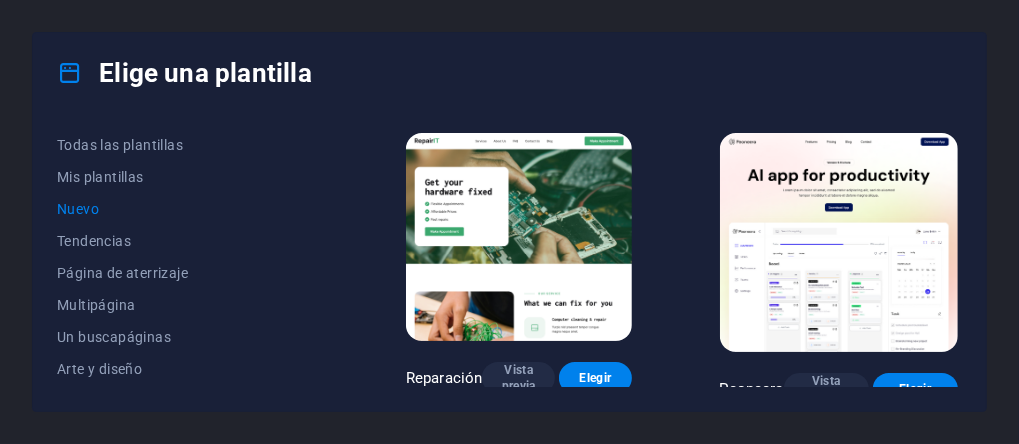 scroll, scrollTop: 0, scrollLeft: 237, axis: horizontal 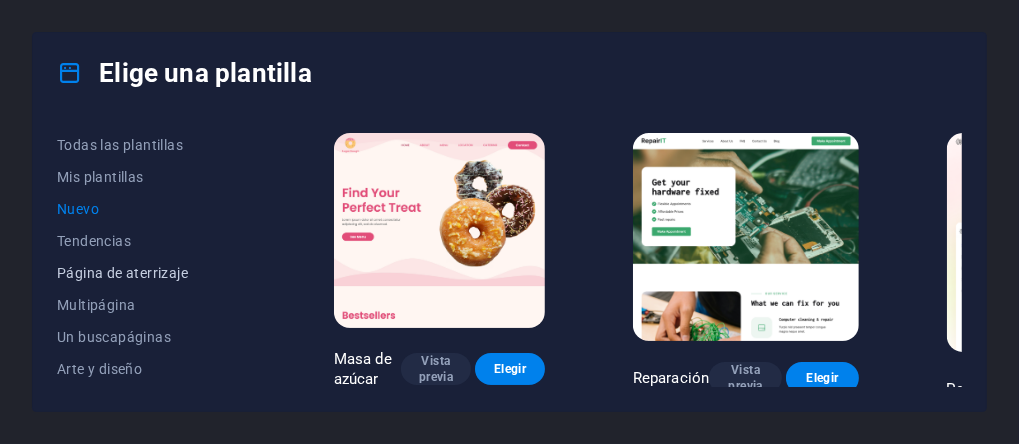 click on "Página de aterrizaje" at bounding box center (151, 273) 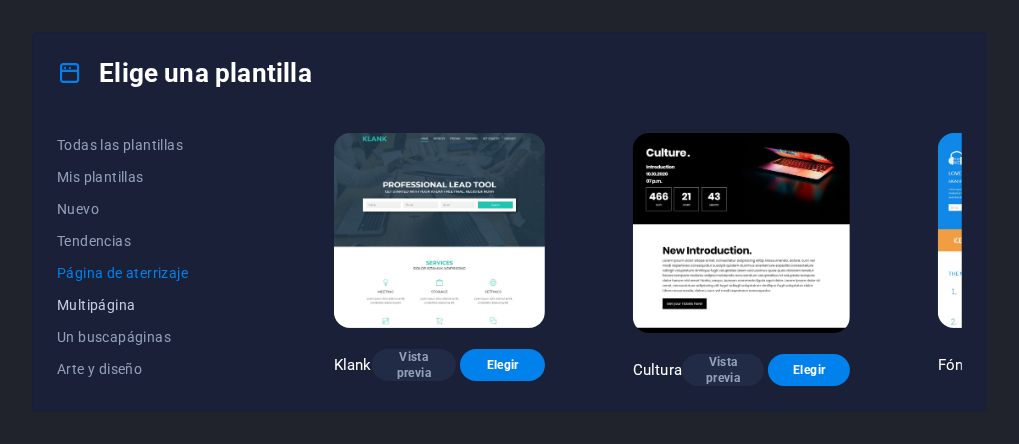 click on "Multipágina" at bounding box center (151, 305) 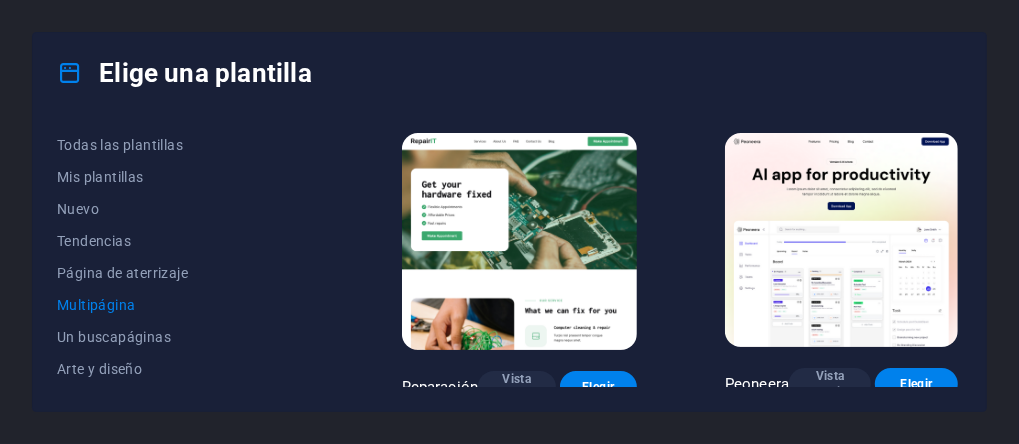 scroll, scrollTop: 0, scrollLeft: 0, axis: both 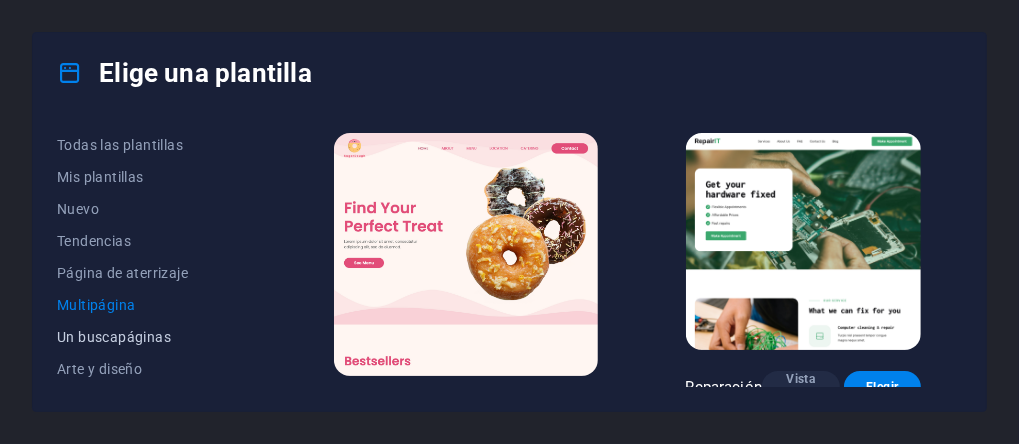 click on "Un buscapáginas" at bounding box center [151, 337] 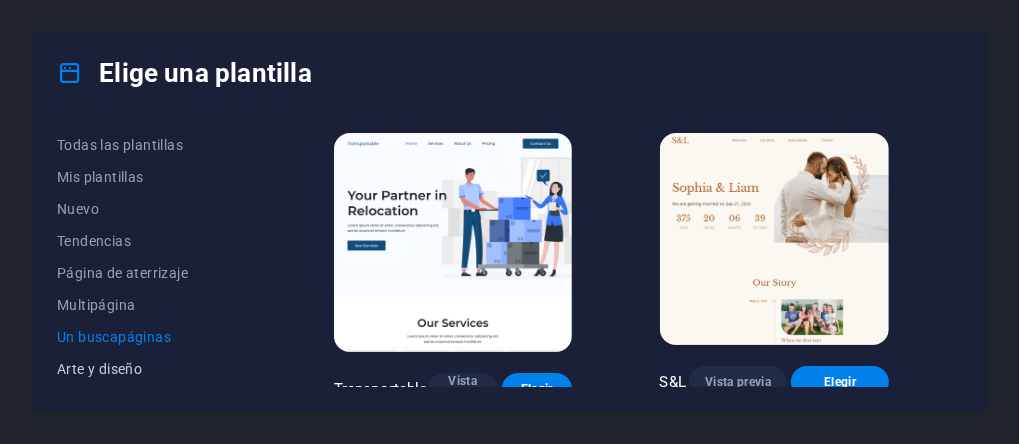 click on "Arte y diseño" at bounding box center [151, 369] 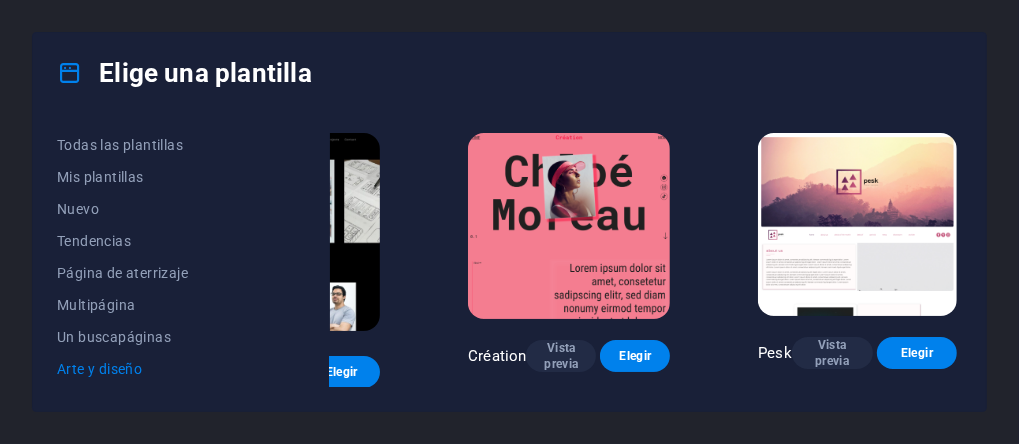 scroll, scrollTop: 0, scrollLeft: 0, axis: both 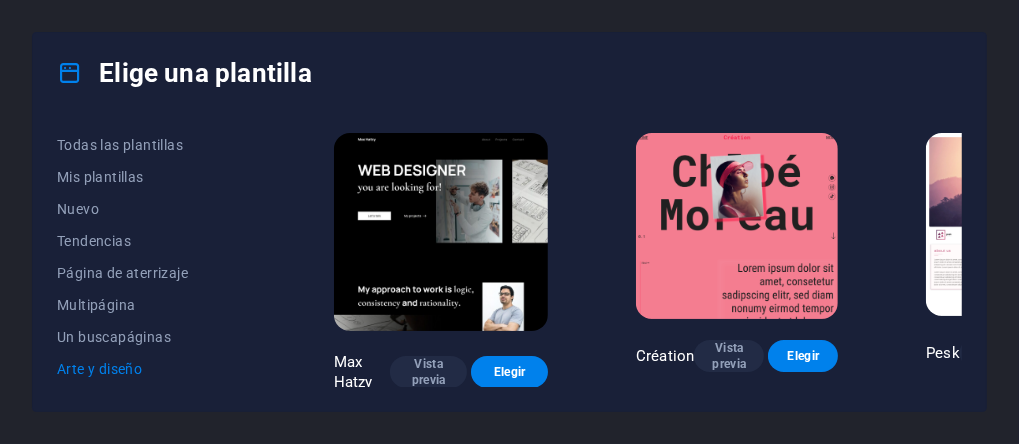click at bounding box center [441, 232] 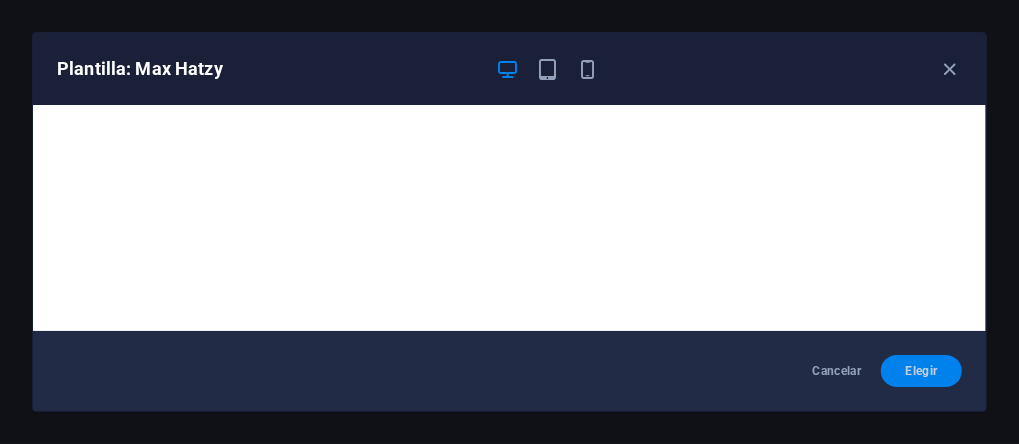 click on "Elegir" at bounding box center [921, 371] 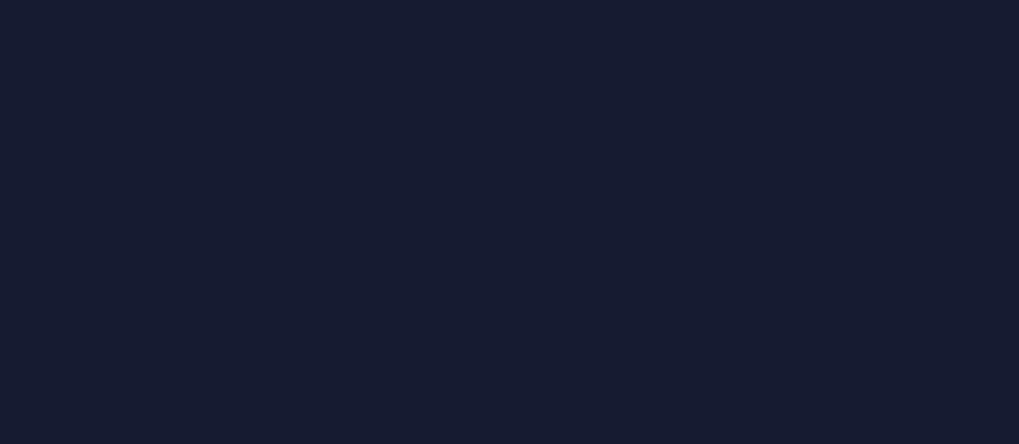scroll, scrollTop: 0, scrollLeft: 0, axis: both 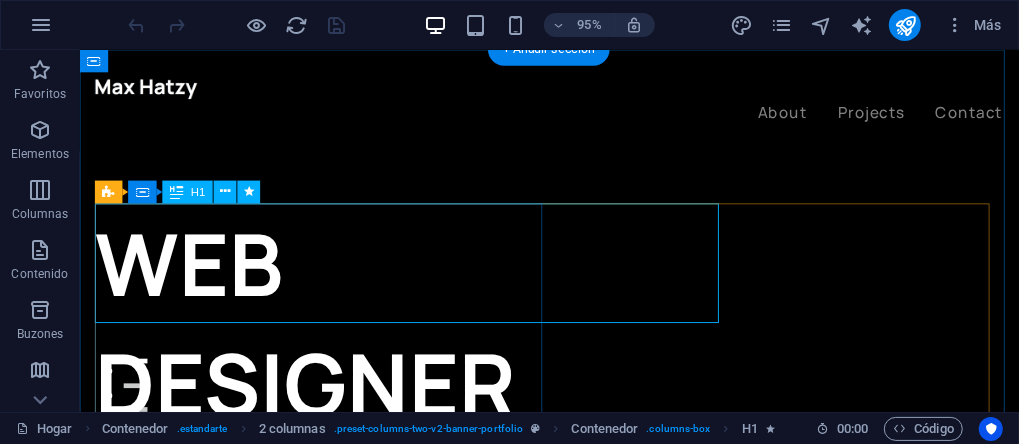 click on "WEB DESIGNER" at bounding box center (334, 338) 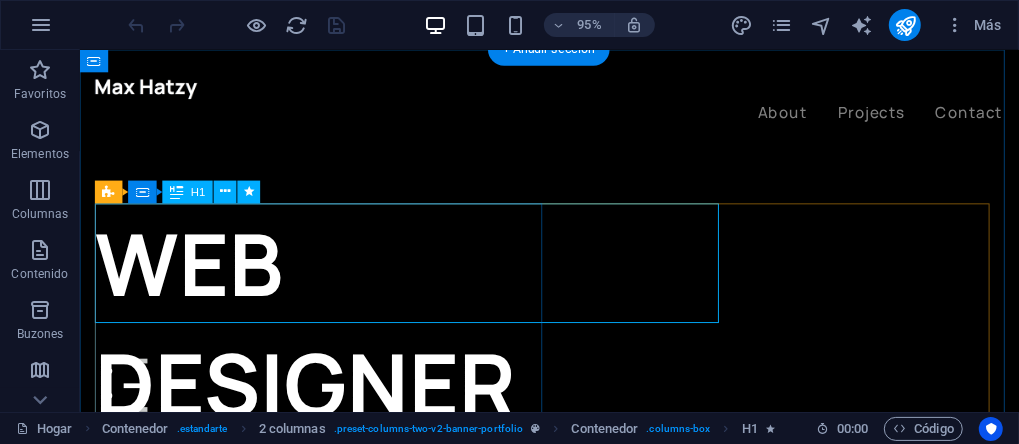 click on "WEB DESIGNER" at bounding box center (334, 338) 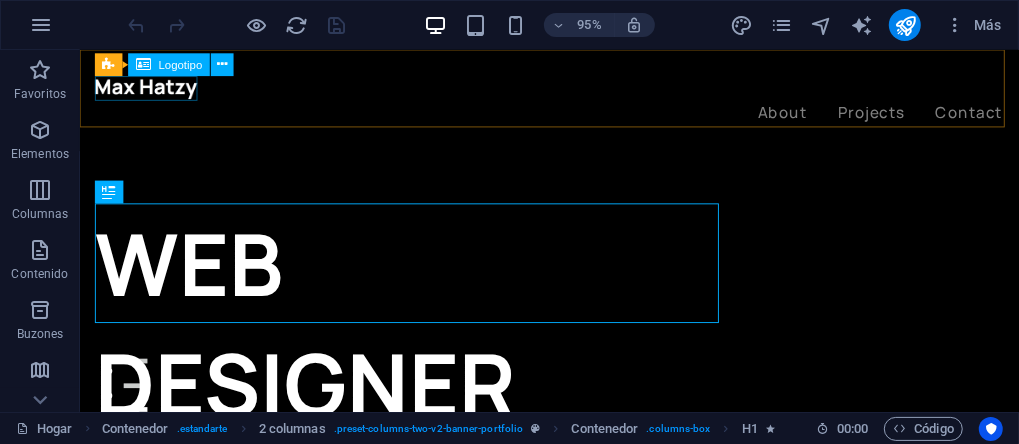click at bounding box center (573, 91) 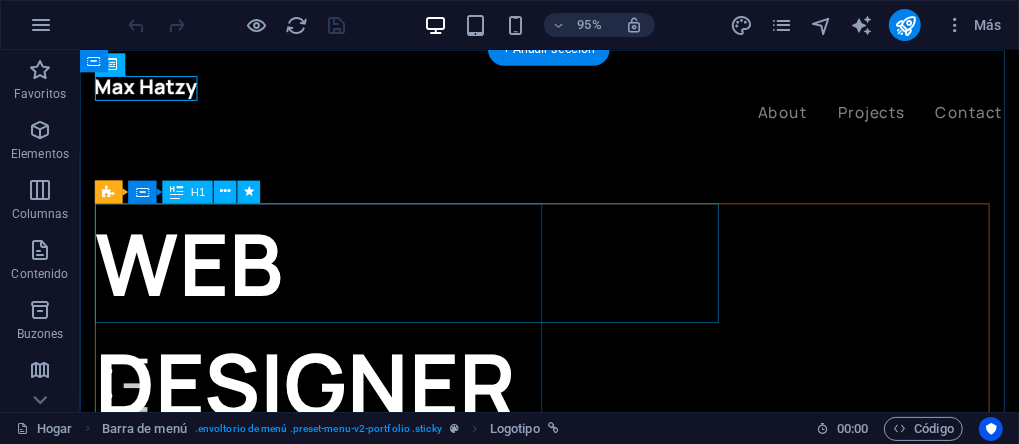click on "WEB DESIGNER" at bounding box center (334, 338) 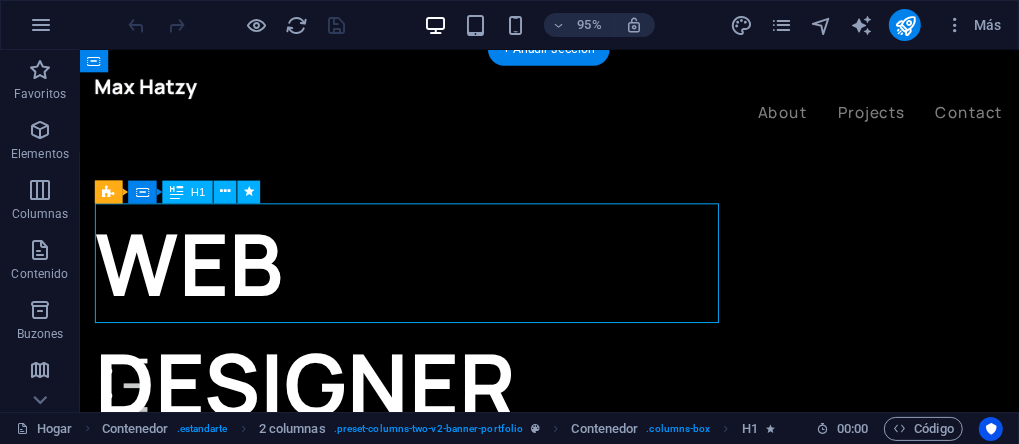 click on "WEB DESIGNER" at bounding box center (334, 338) 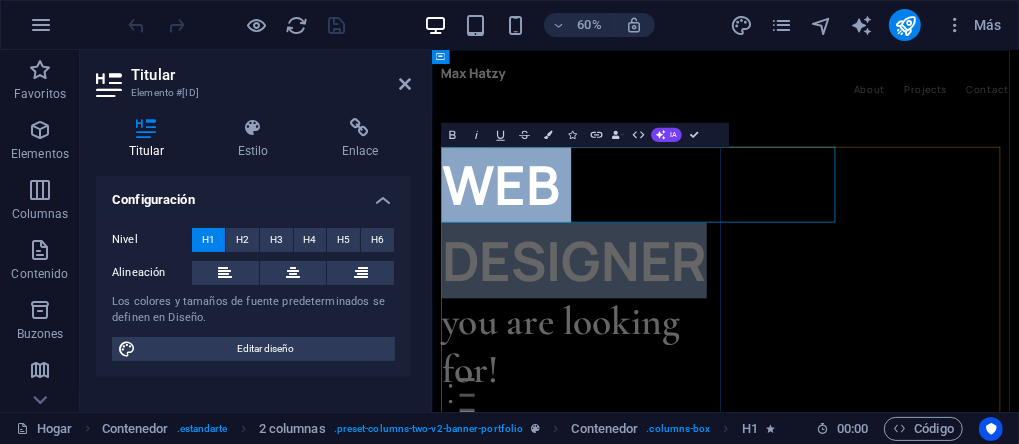 click on "WEB DESIGNER" at bounding box center (683, 338) 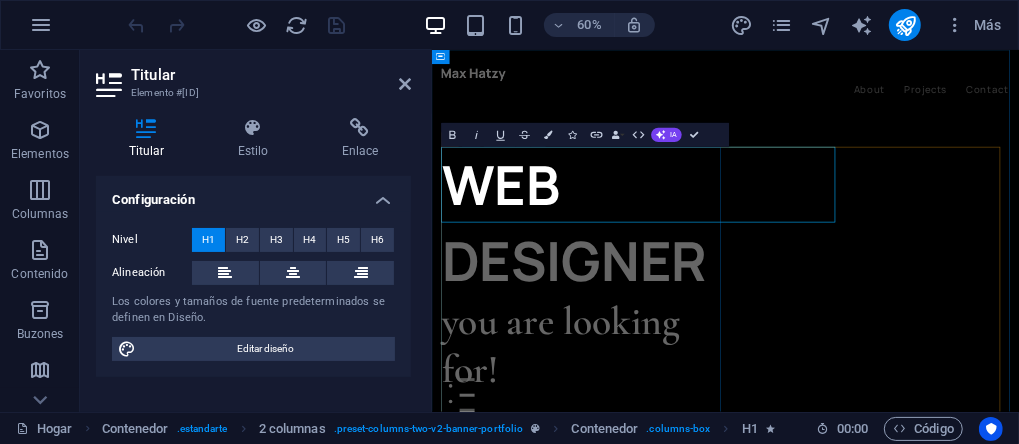 click on "WEB DESIGNER" at bounding box center (683, 338) 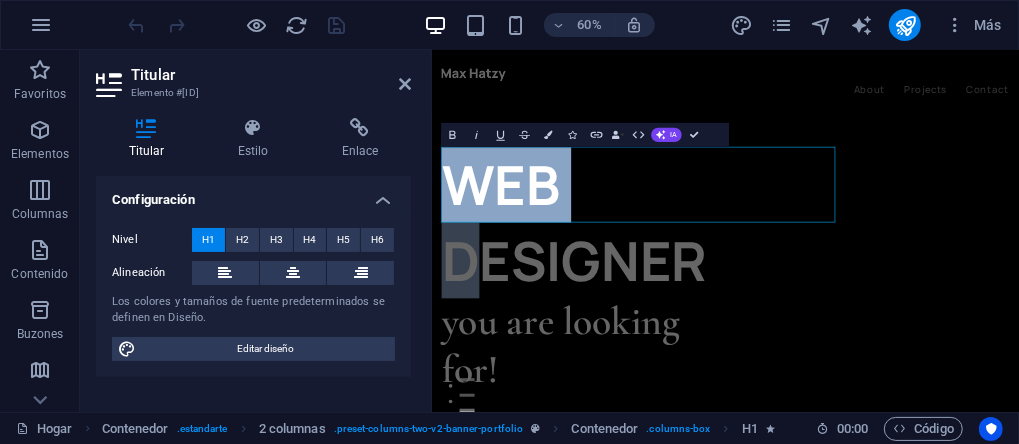 drag, startPoint x: 725, startPoint y: 278, endPoint x: 861, endPoint y: 235, distance: 142.6359 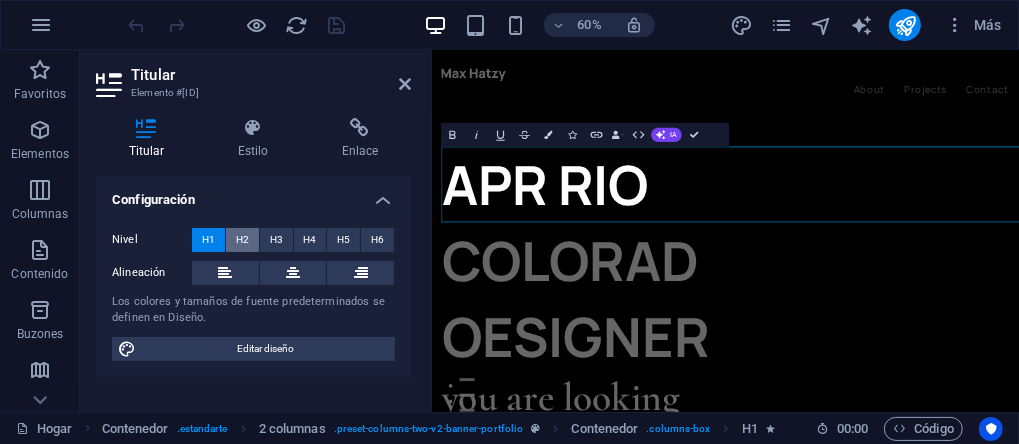 click on "H2" at bounding box center (242, 240) 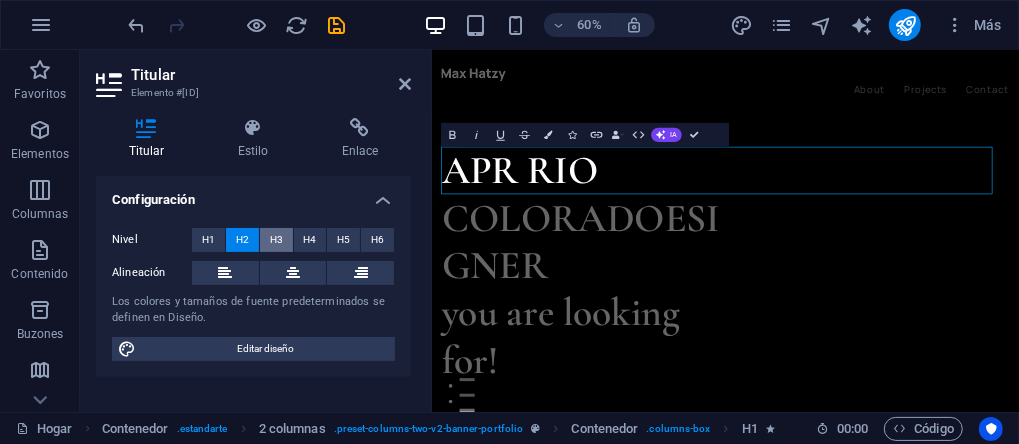 click on "H3" at bounding box center [276, 240] 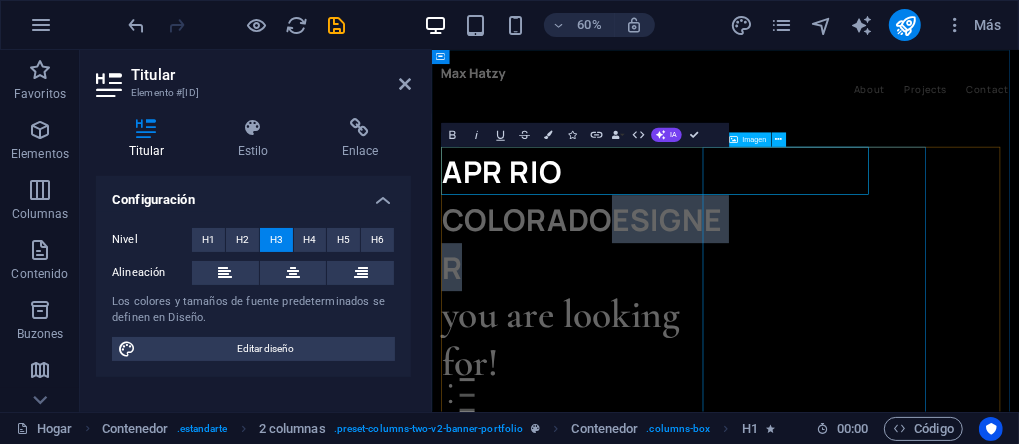 drag, startPoint x: 947, startPoint y: 246, endPoint x: 1190, endPoint y: 265, distance: 243.74167 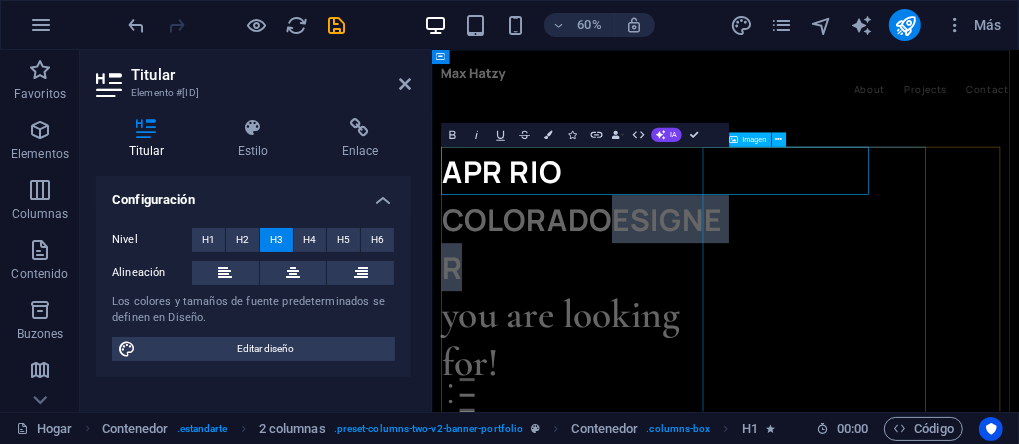 type 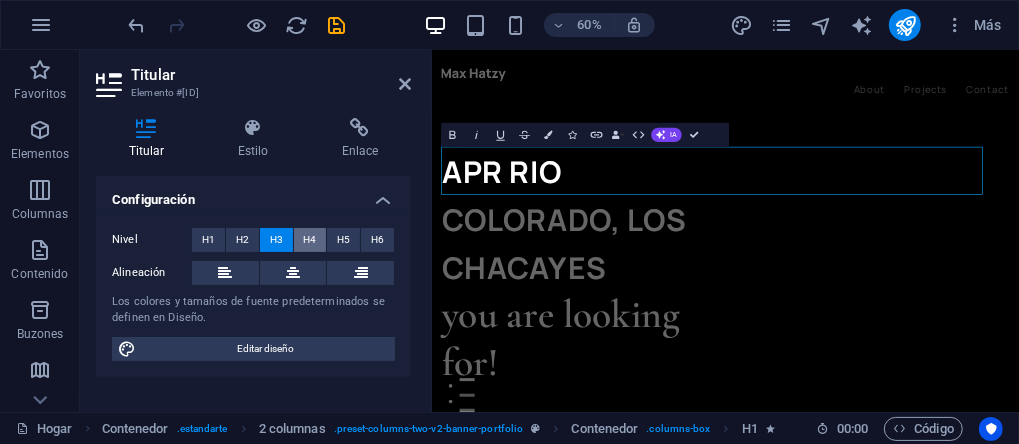 click on "H4" at bounding box center (309, 240) 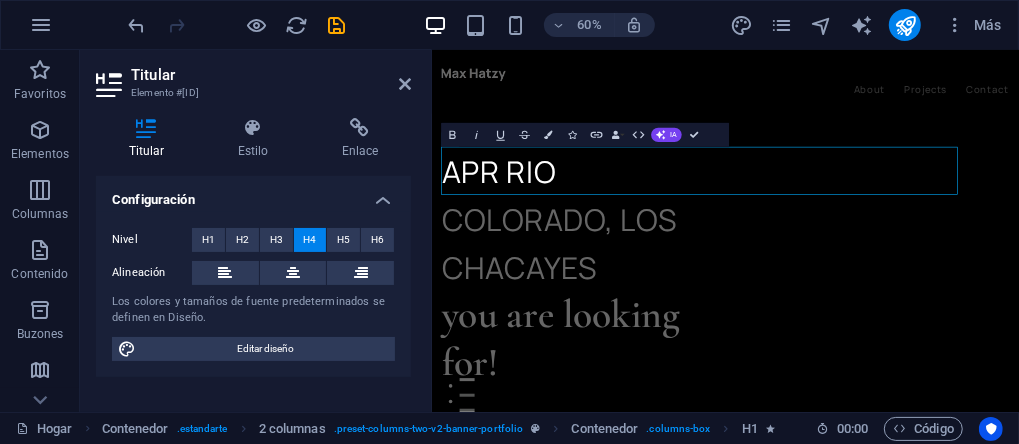 type 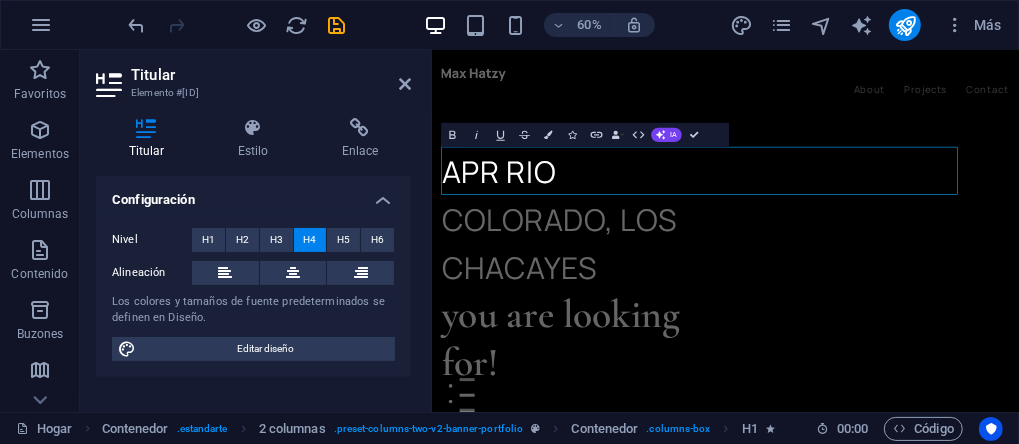 click on "H4" at bounding box center (310, 240) 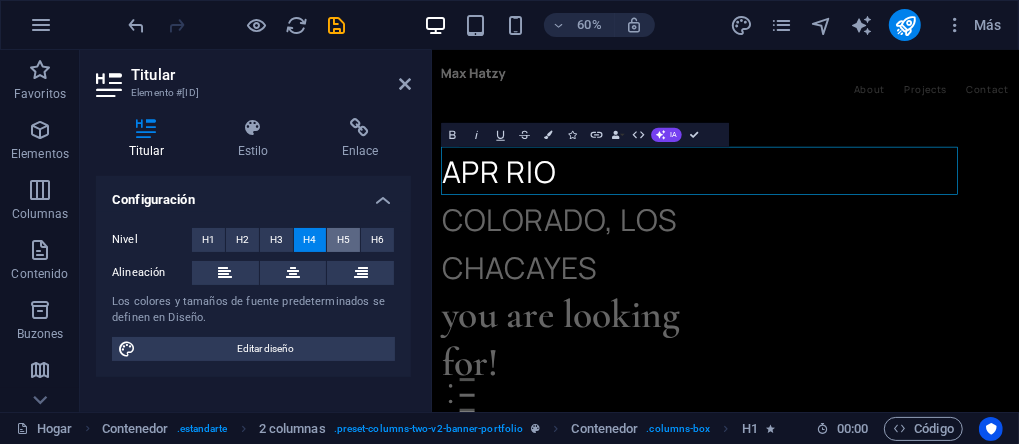 click on "H5" at bounding box center [343, 240] 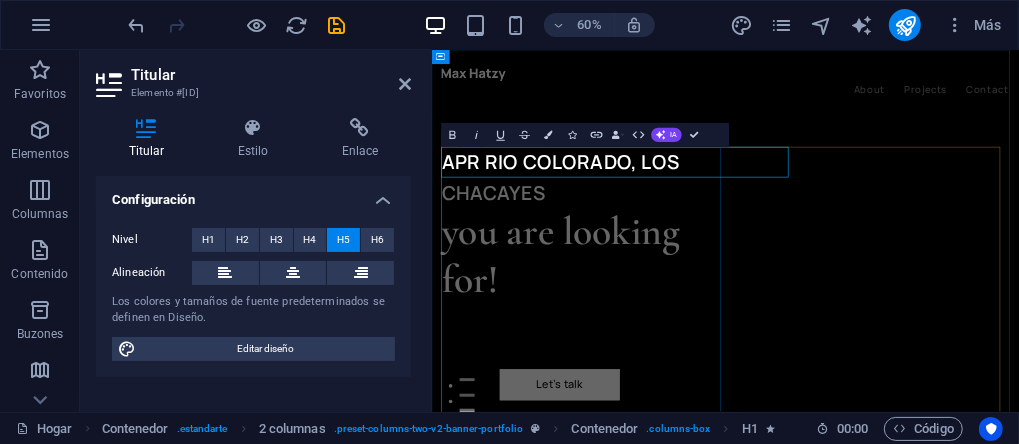 click on "APR RIO COLORADO, LOS CHACAYES" at bounding box center [683, 263] 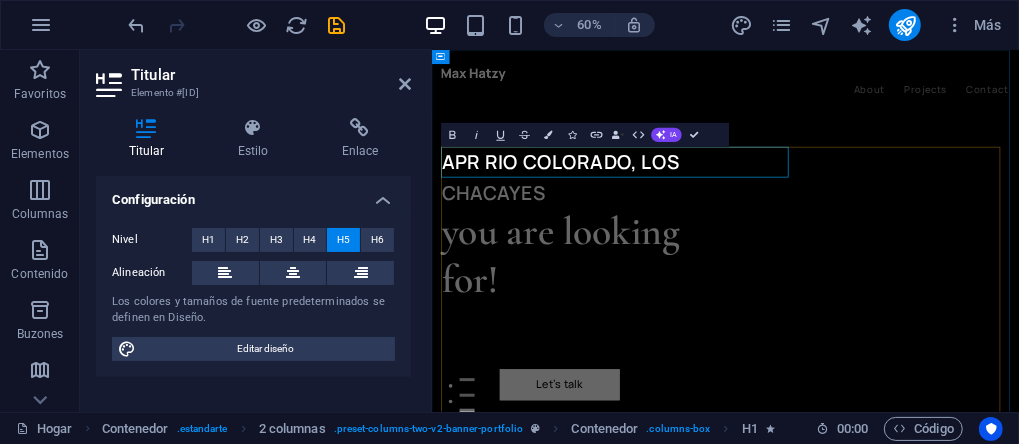 type 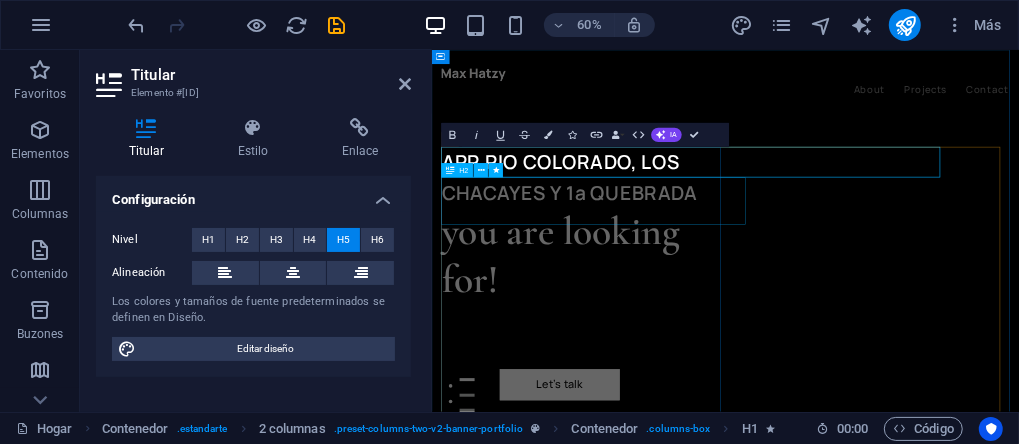click on "you are looking for!" at bounding box center [683, 393] 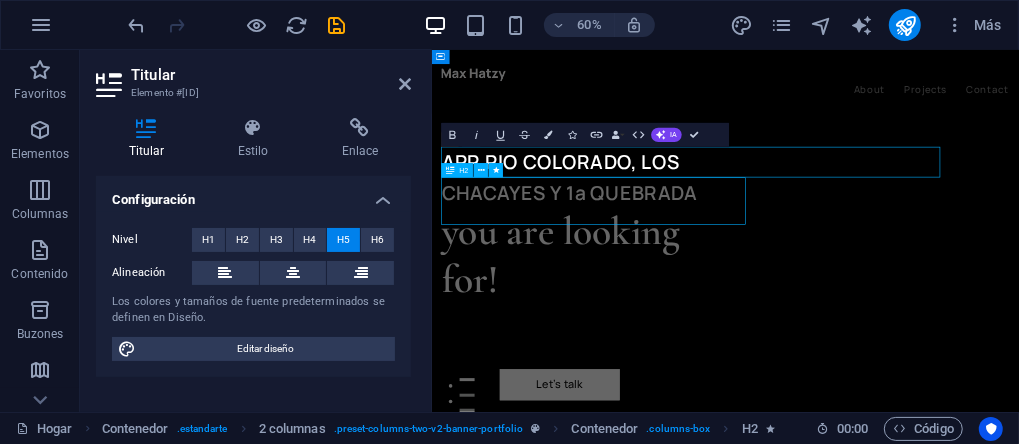 click on "you are looking for!" at bounding box center [683, 393] 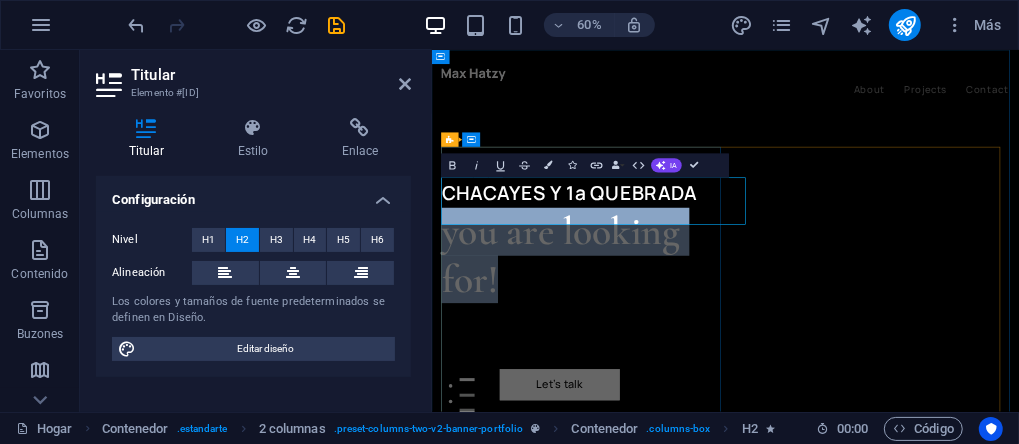 click on "you are looking for!" at bounding box center (683, 393) 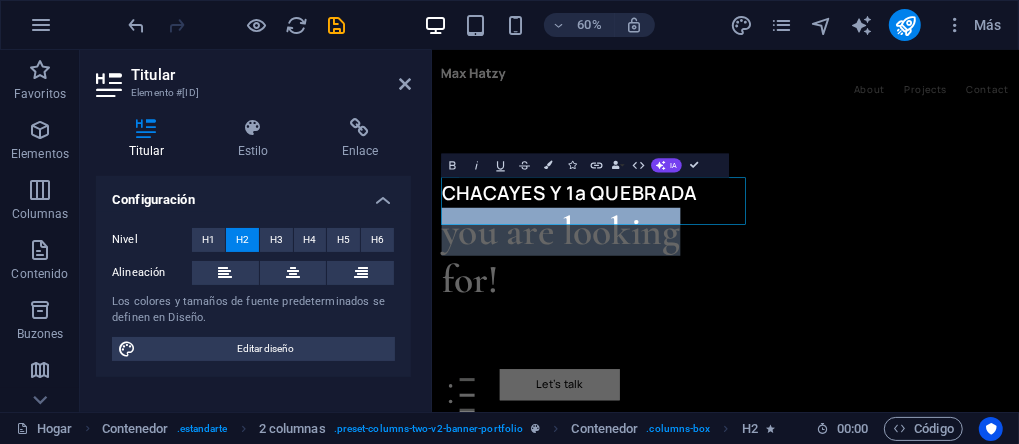 drag, startPoint x: 839, startPoint y: 307, endPoint x: 406, endPoint y: 300, distance: 433.05658 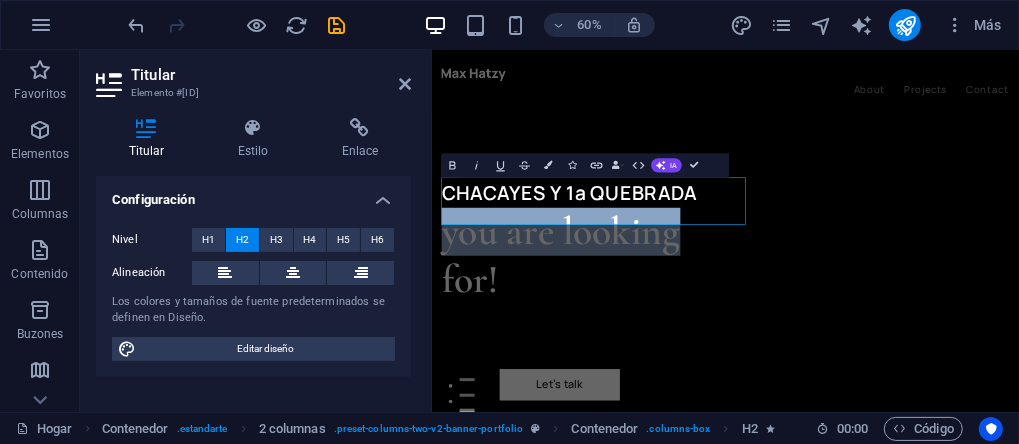 type 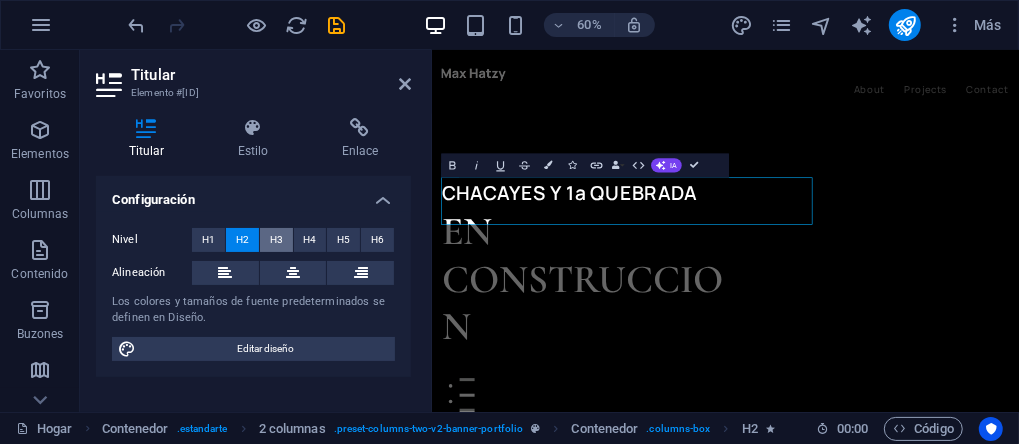 click on "H3" at bounding box center [276, 240] 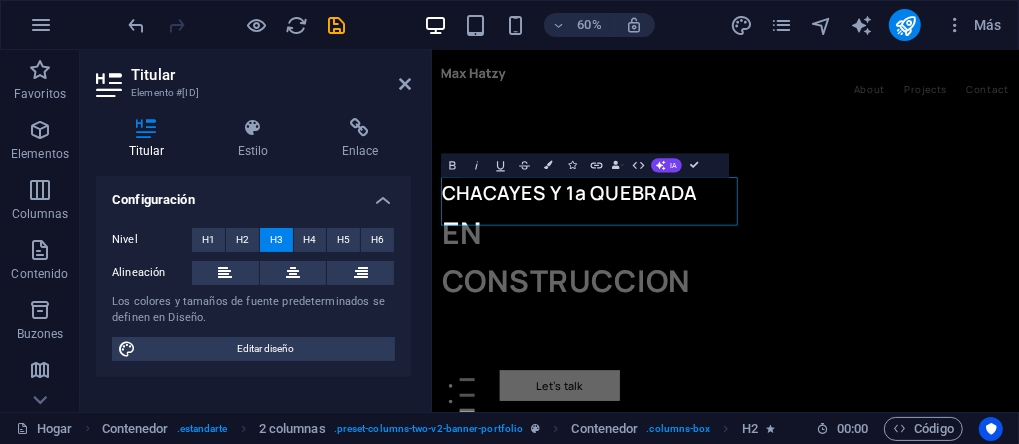 click on "H3" at bounding box center (276, 240) 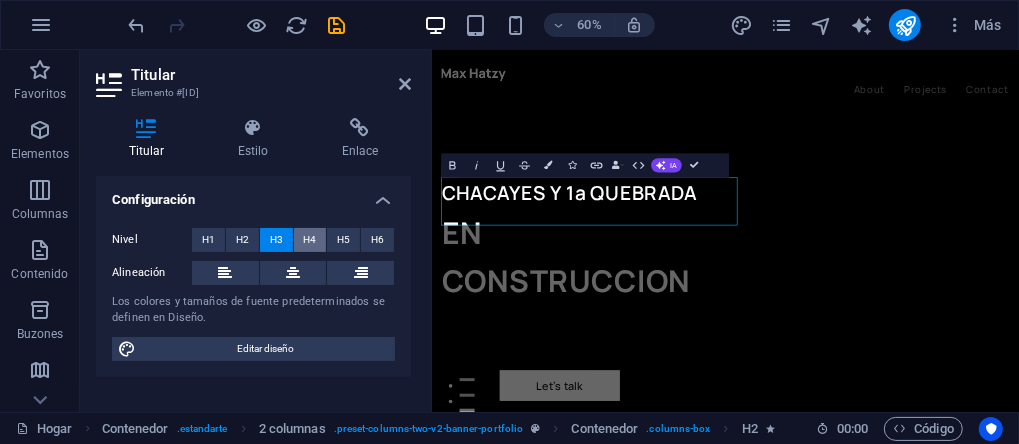 click on "H4" at bounding box center (309, 240) 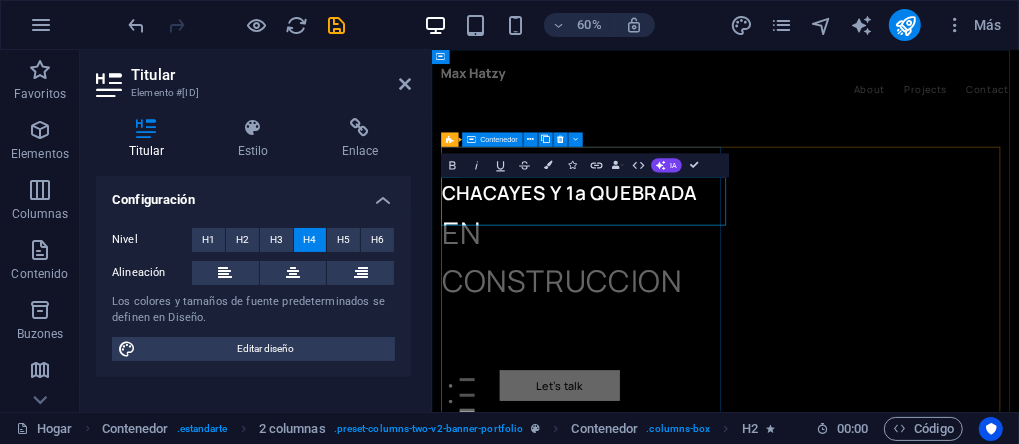 click on "APR RIO COLORADO, LOS CHACAYES Y 1a QUEBRADA EN CONSTRUCCION Let’s talk My projects" at bounding box center (683, 464) 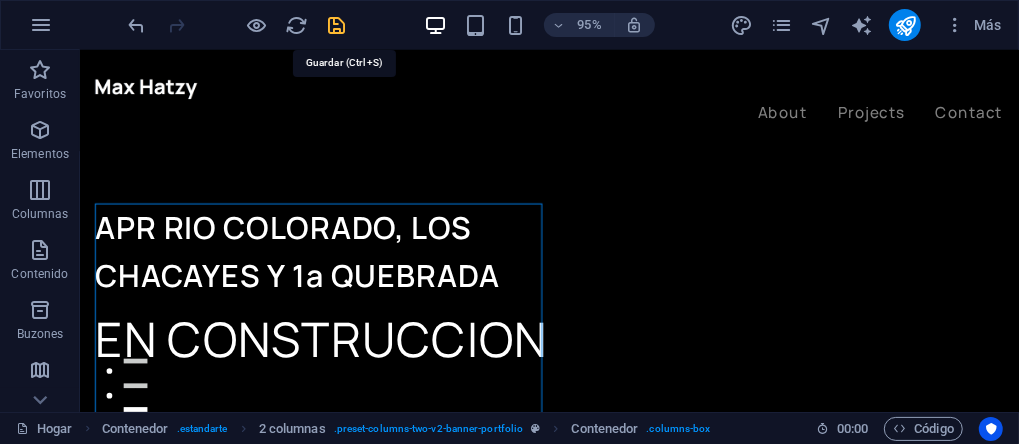 click at bounding box center [337, 25] 